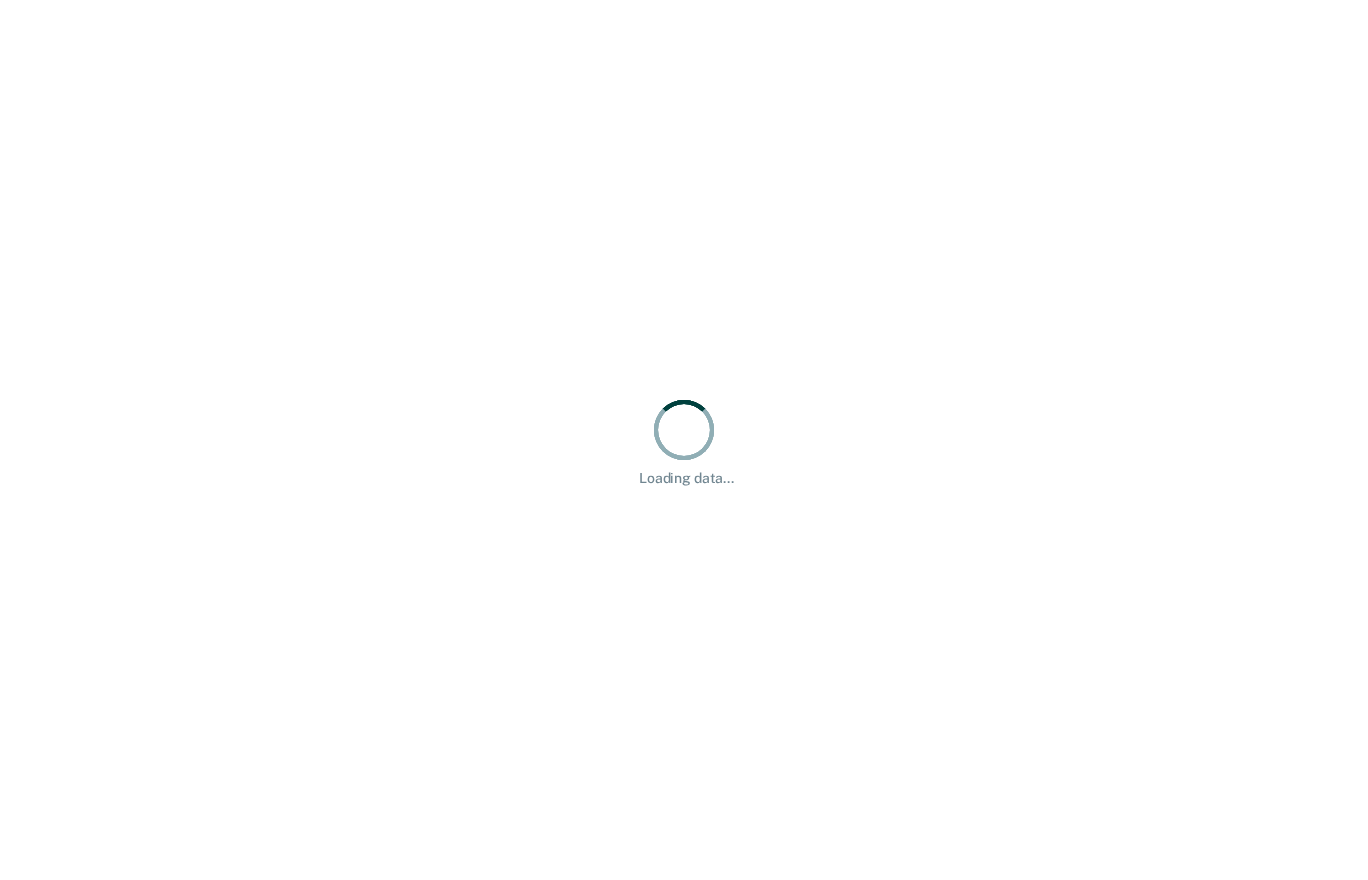 scroll, scrollTop: 0, scrollLeft: 0, axis: both 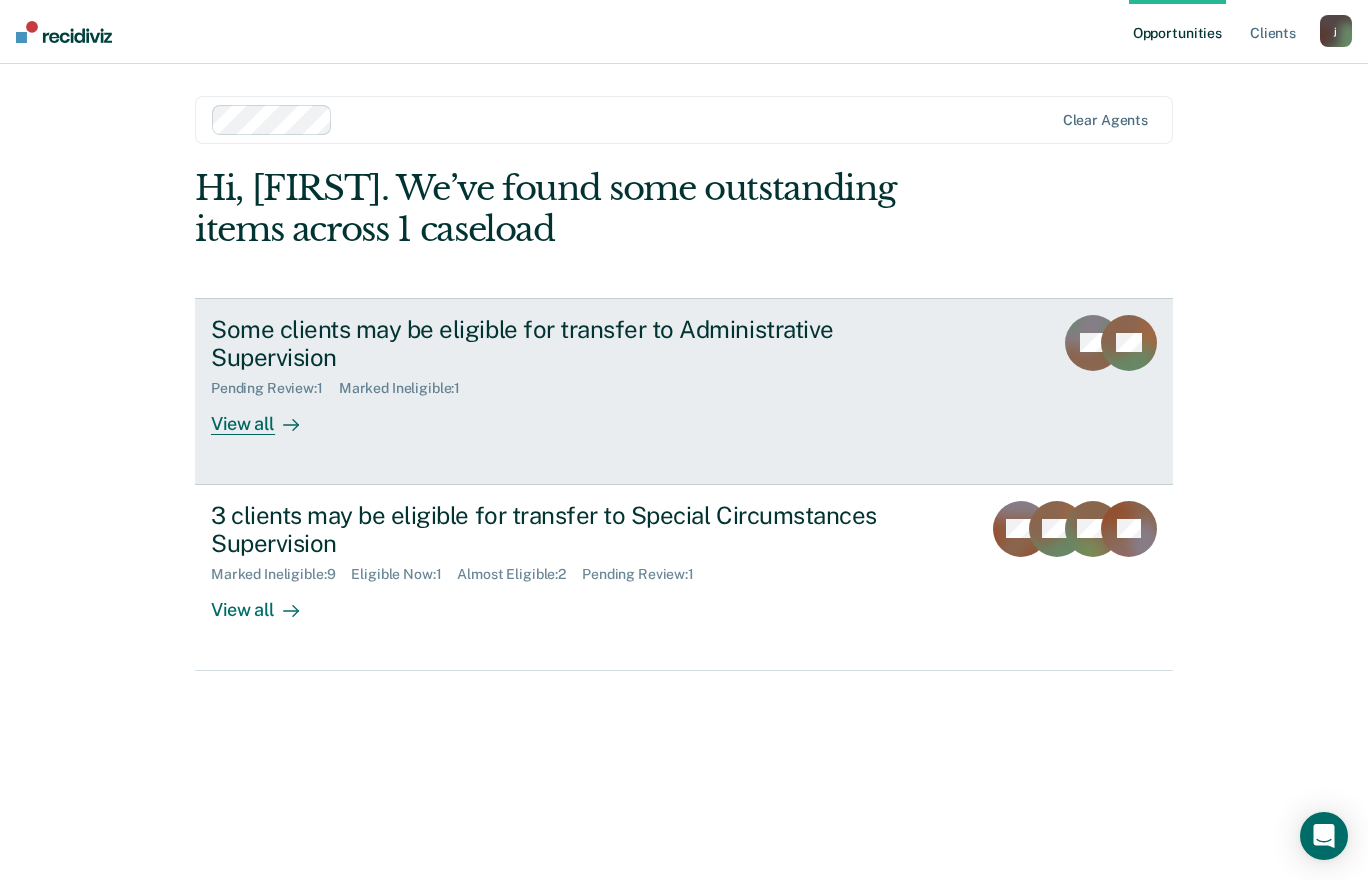 click on "Some clients may be eligible for transfer to Administrative Supervision Pending Review :  1 Marked Ineligible :  1 View all" at bounding box center (586, 375) 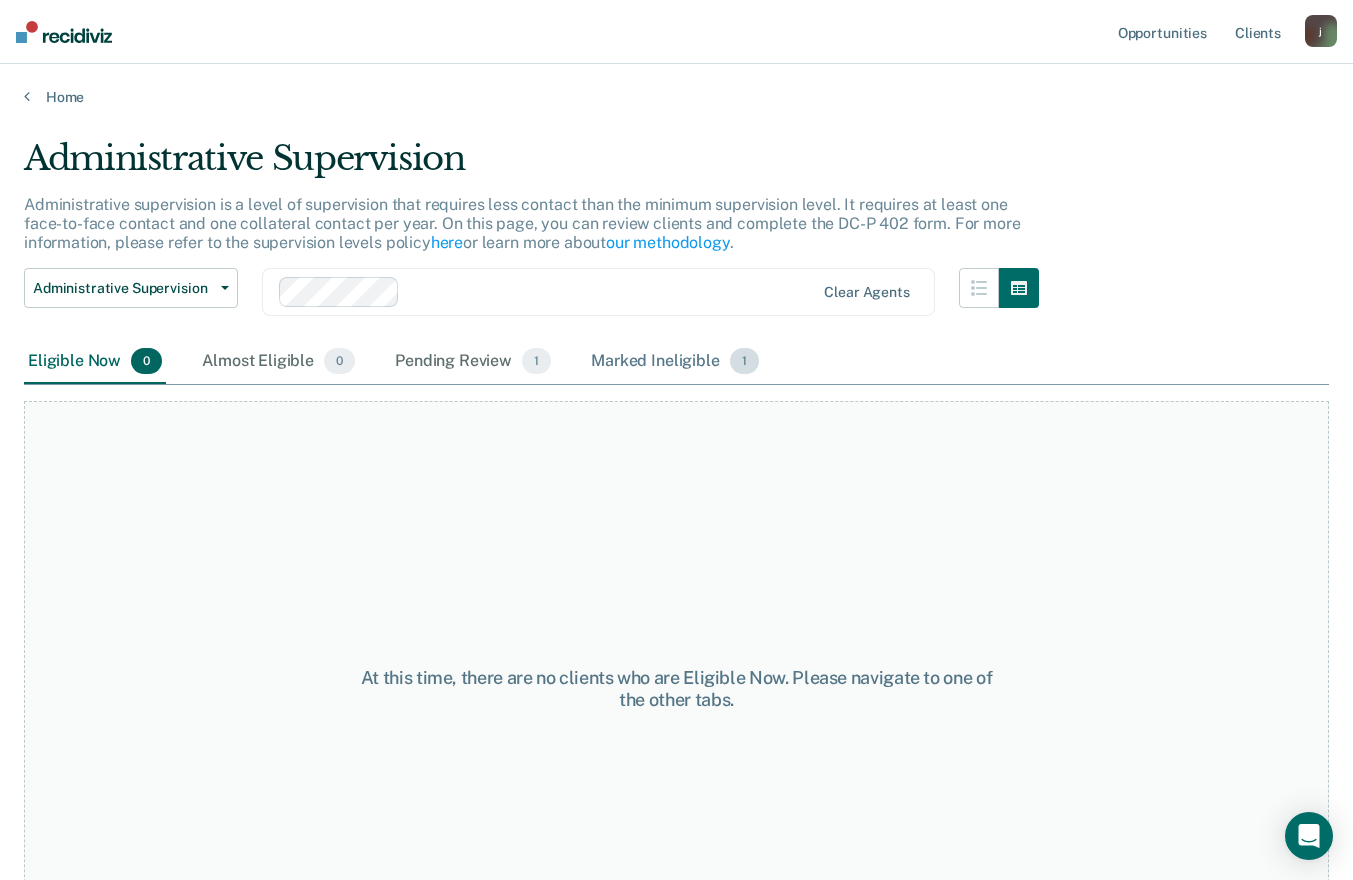 click on "Marked Ineligible 1" at bounding box center (675, 362) 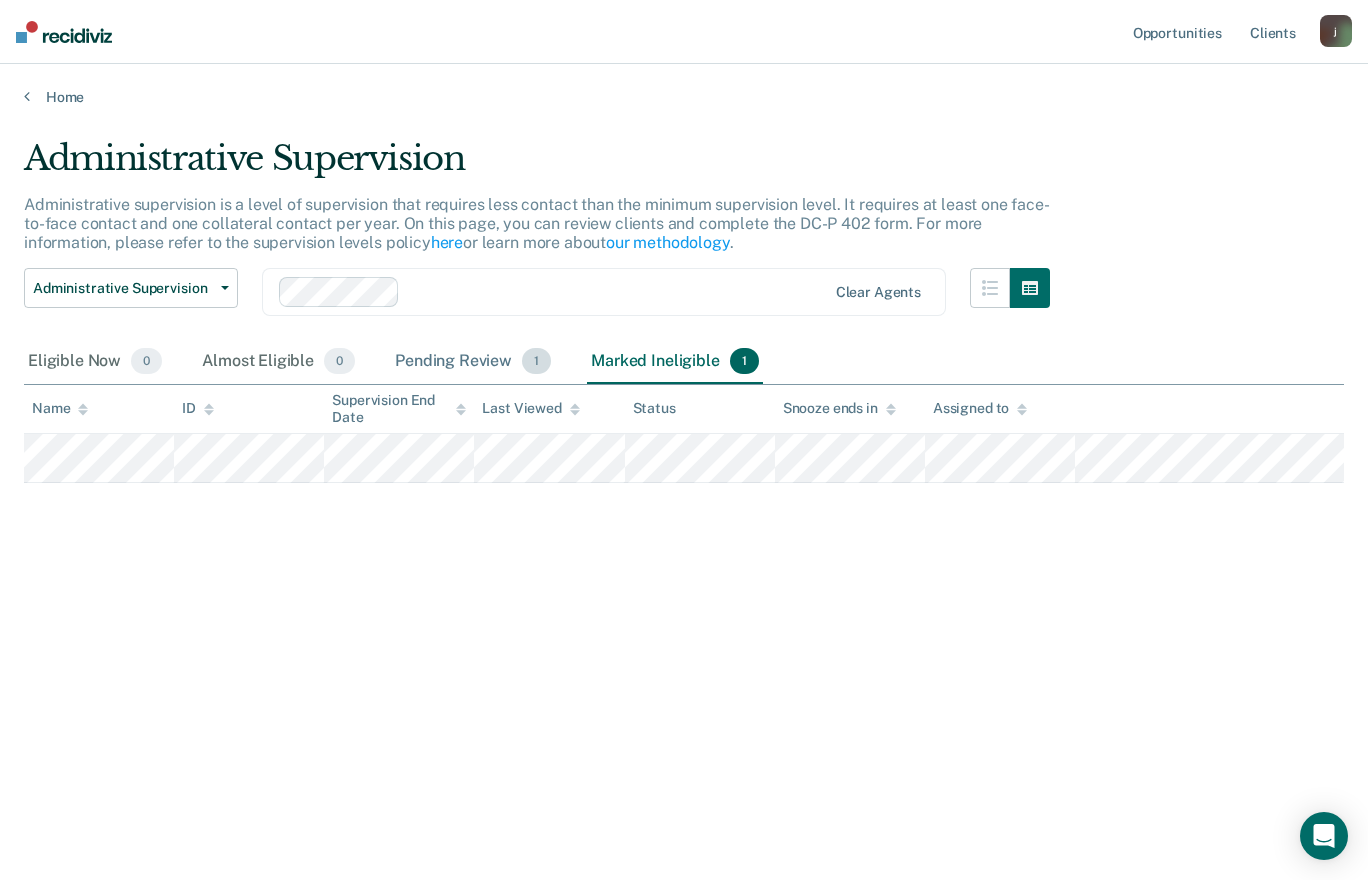 click on "Pending Review 1" at bounding box center (473, 362) 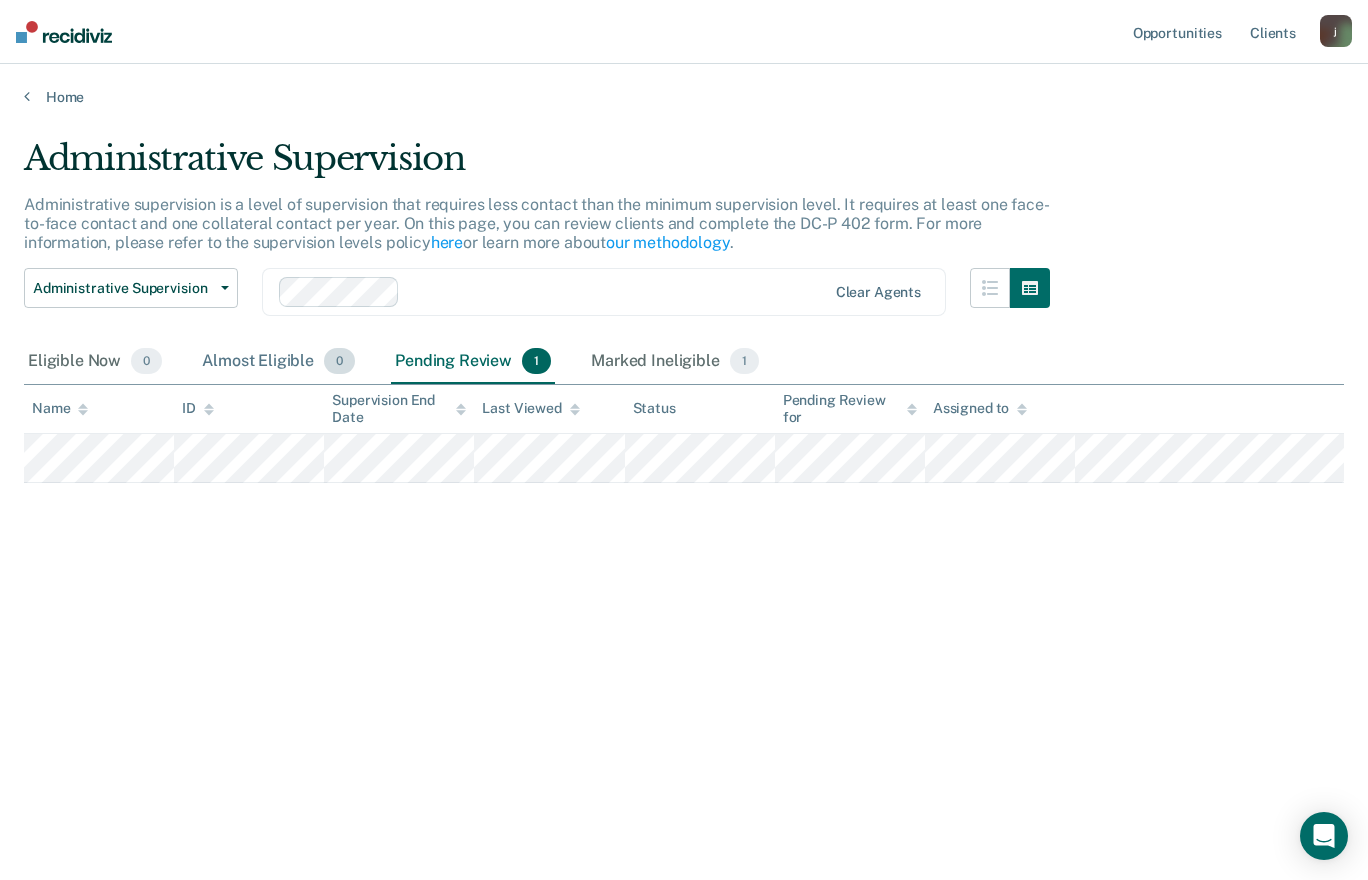 click on "Almost Eligible 0" at bounding box center [278, 362] 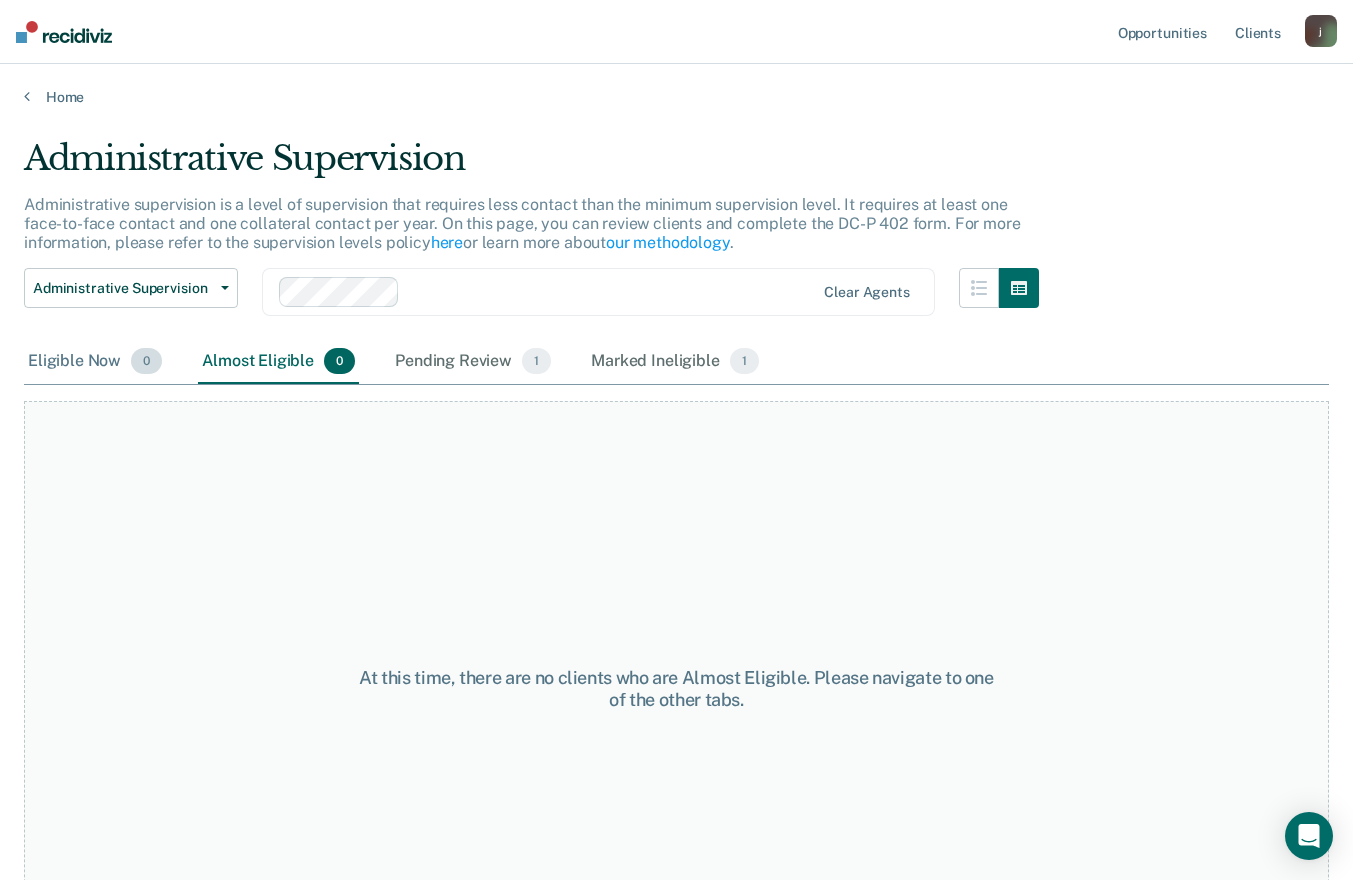 click on "Eligible Now 0" at bounding box center [95, 362] 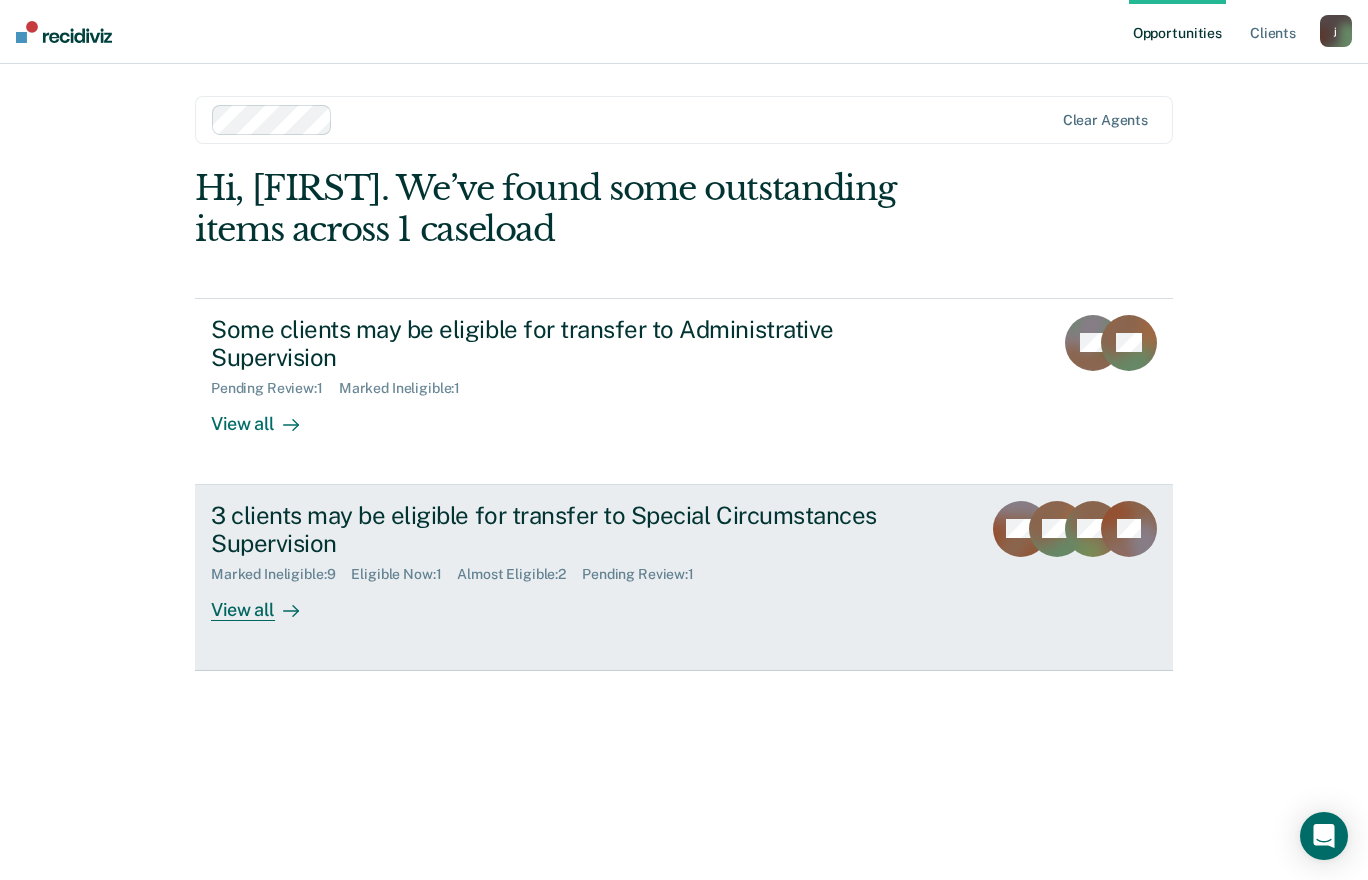 click on "3 clients may be eligible for transfer to Special Circumstances Supervision" at bounding box center [562, 530] 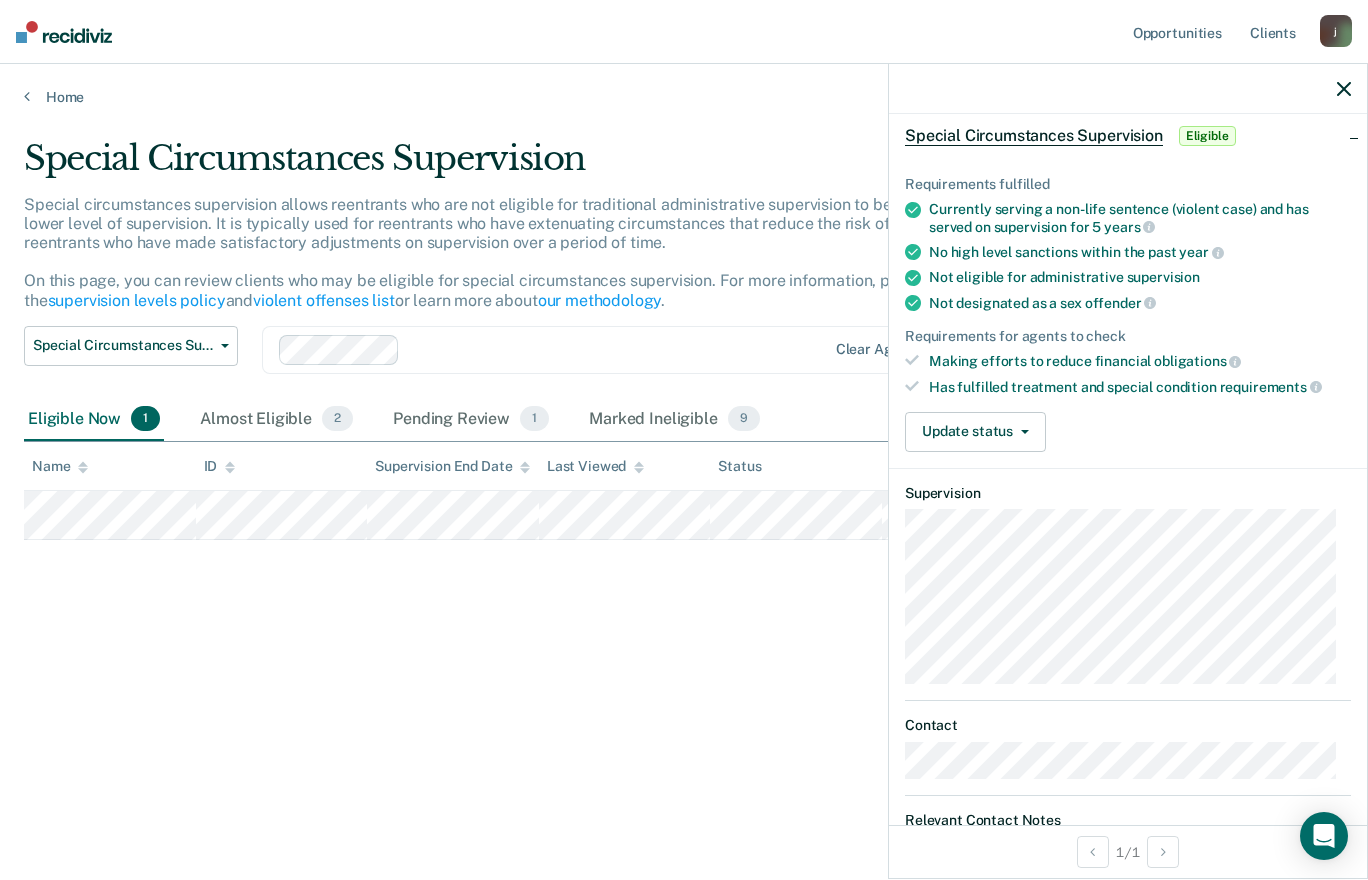 scroll, scrollTop: 88, scrollLeft: 0, axis: vertical 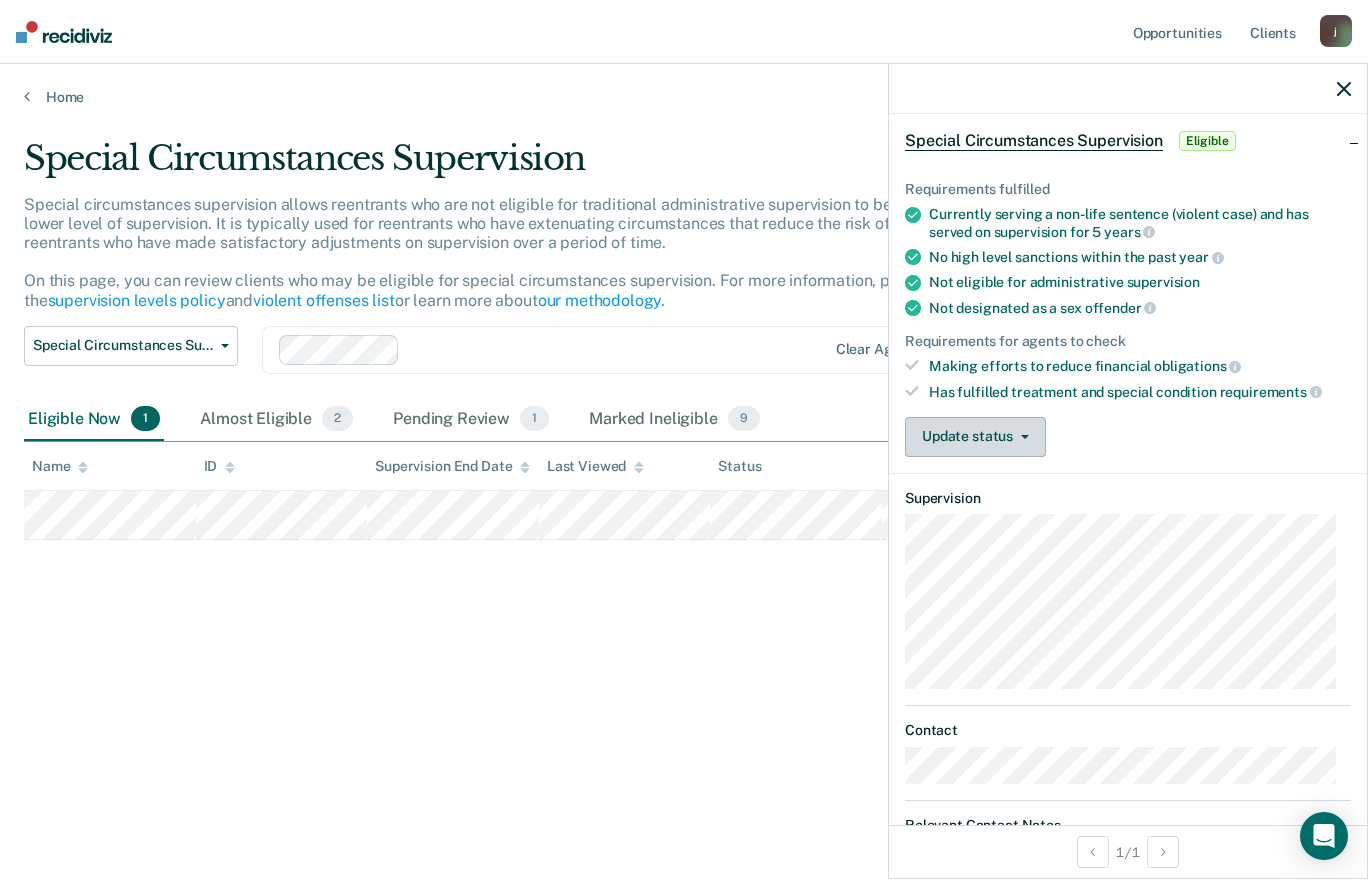 click on "Update status" at bounding box center [975, 437] 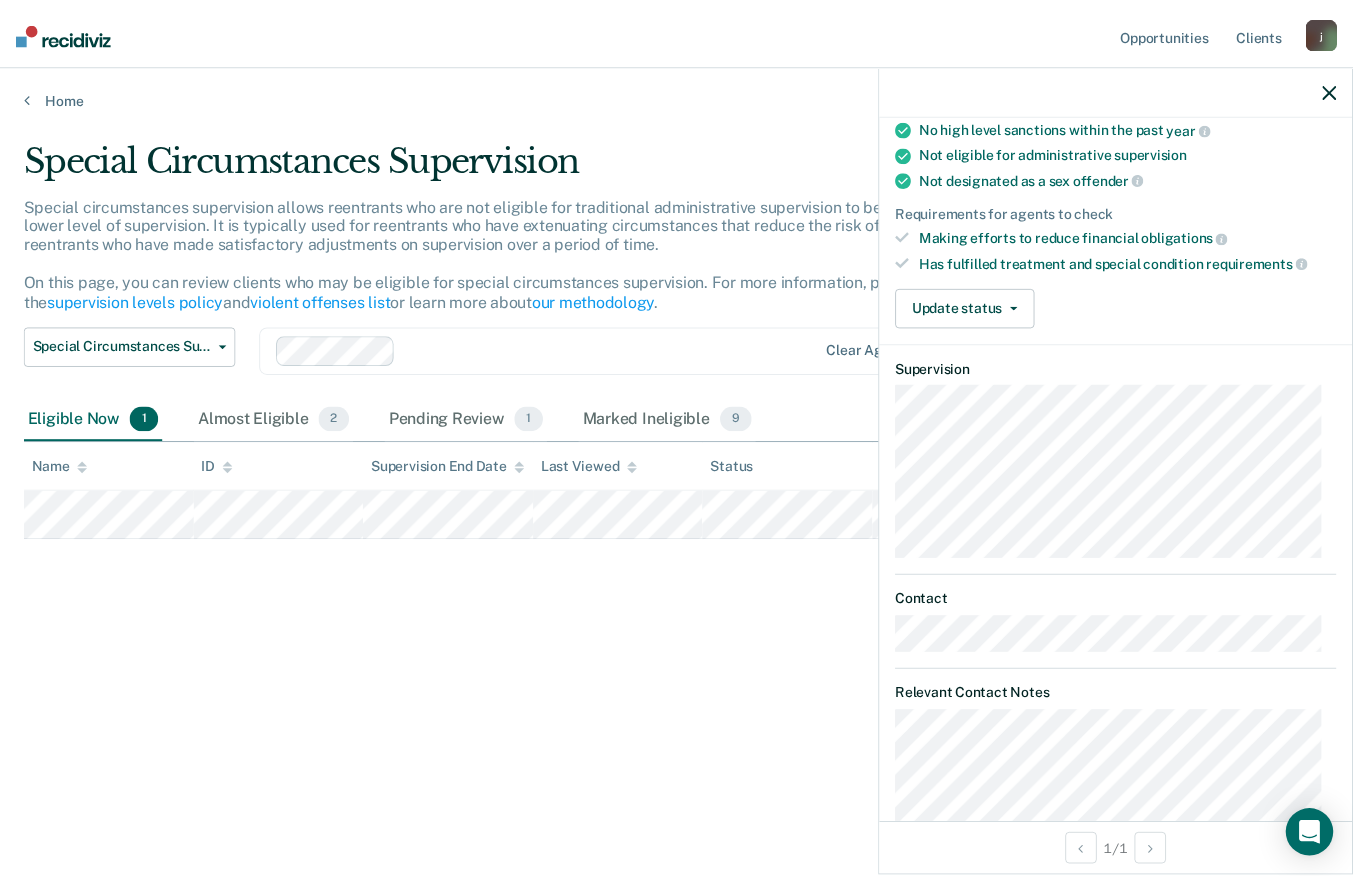 scroll, scrollTop: 0, scrollLeft: 0, axis: both 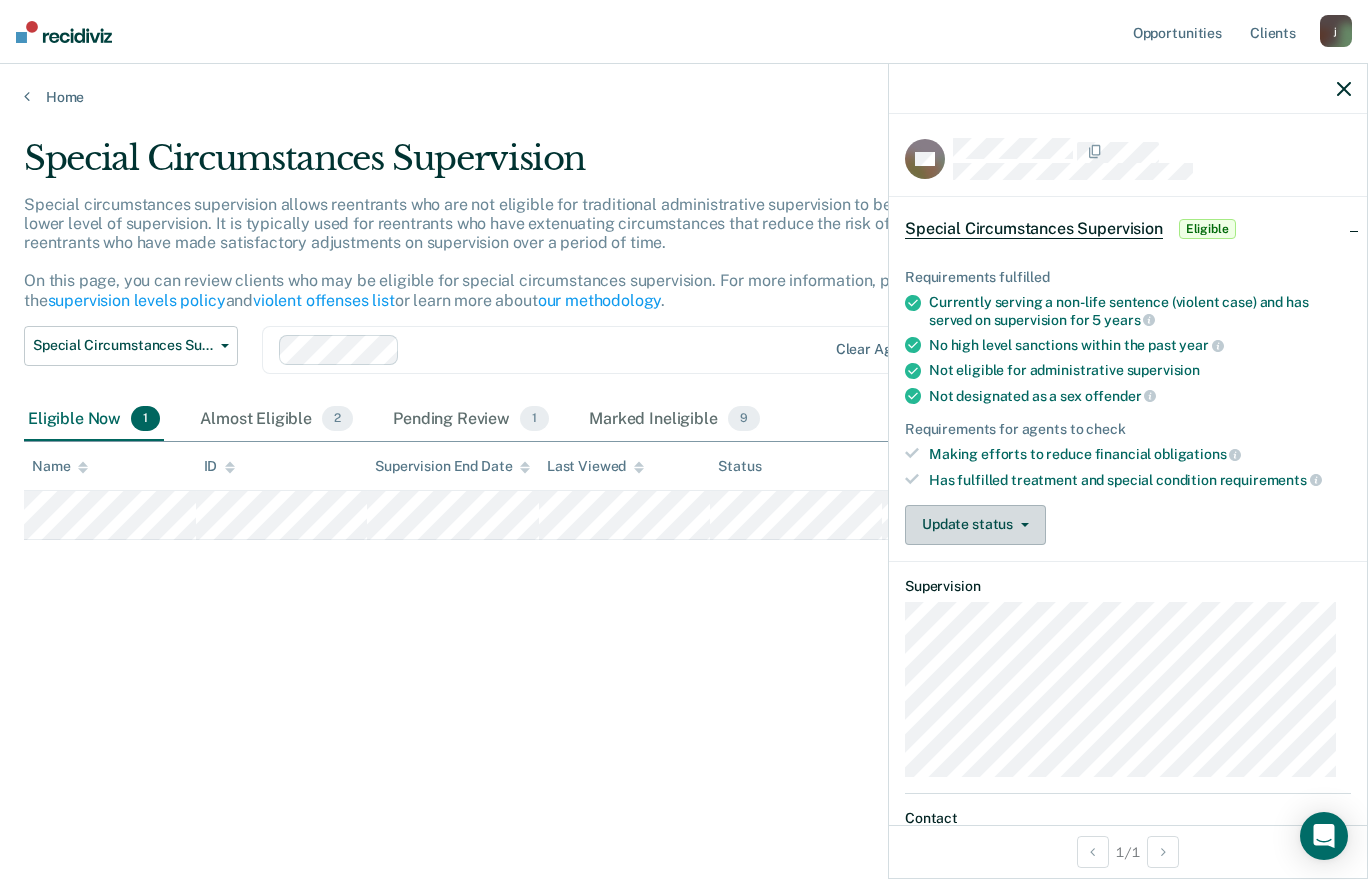 click on "Update status" at bounding box center [975, 525] 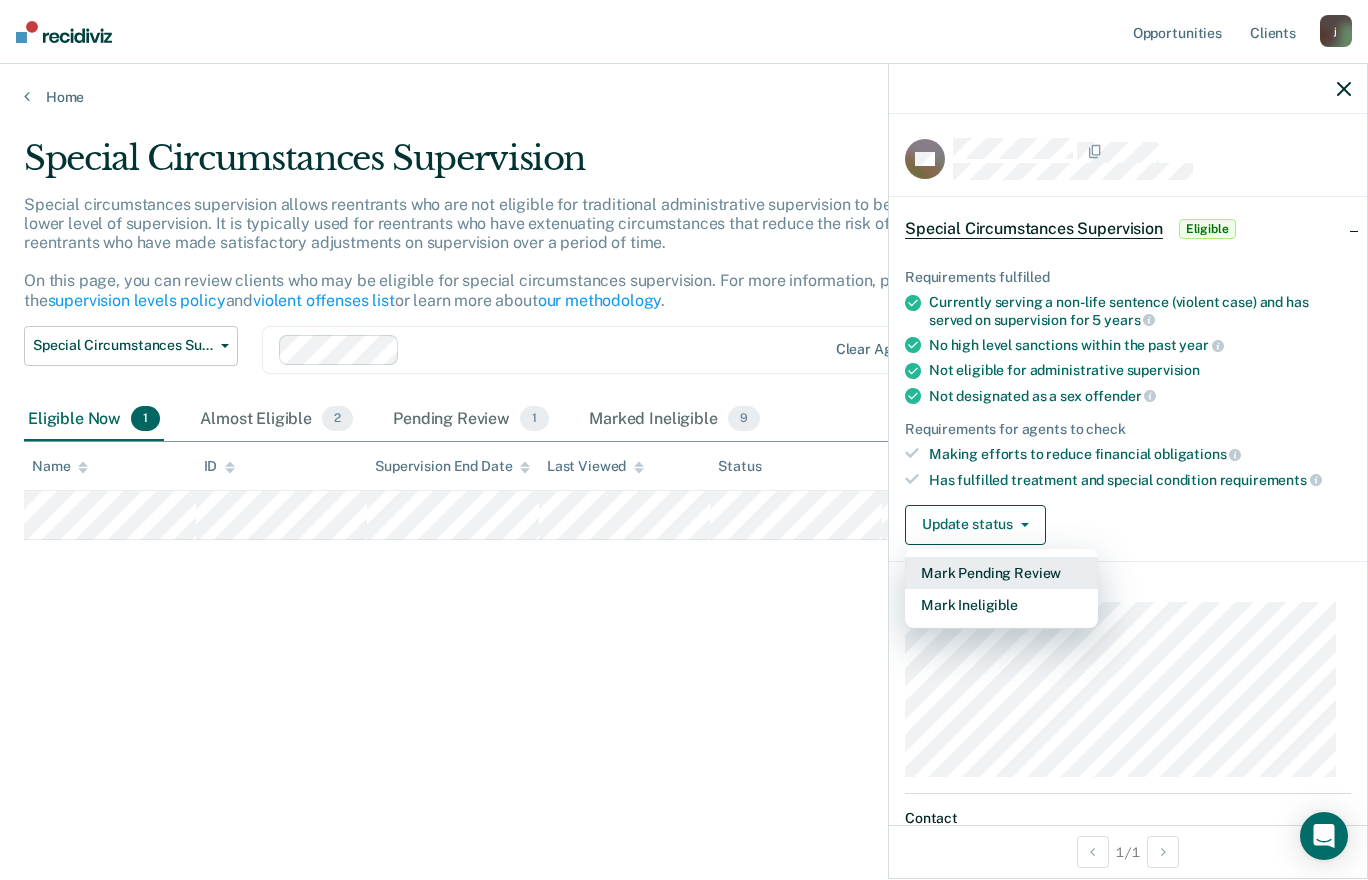click on "Mark Pending Review" at bounding box center [1001, 573] 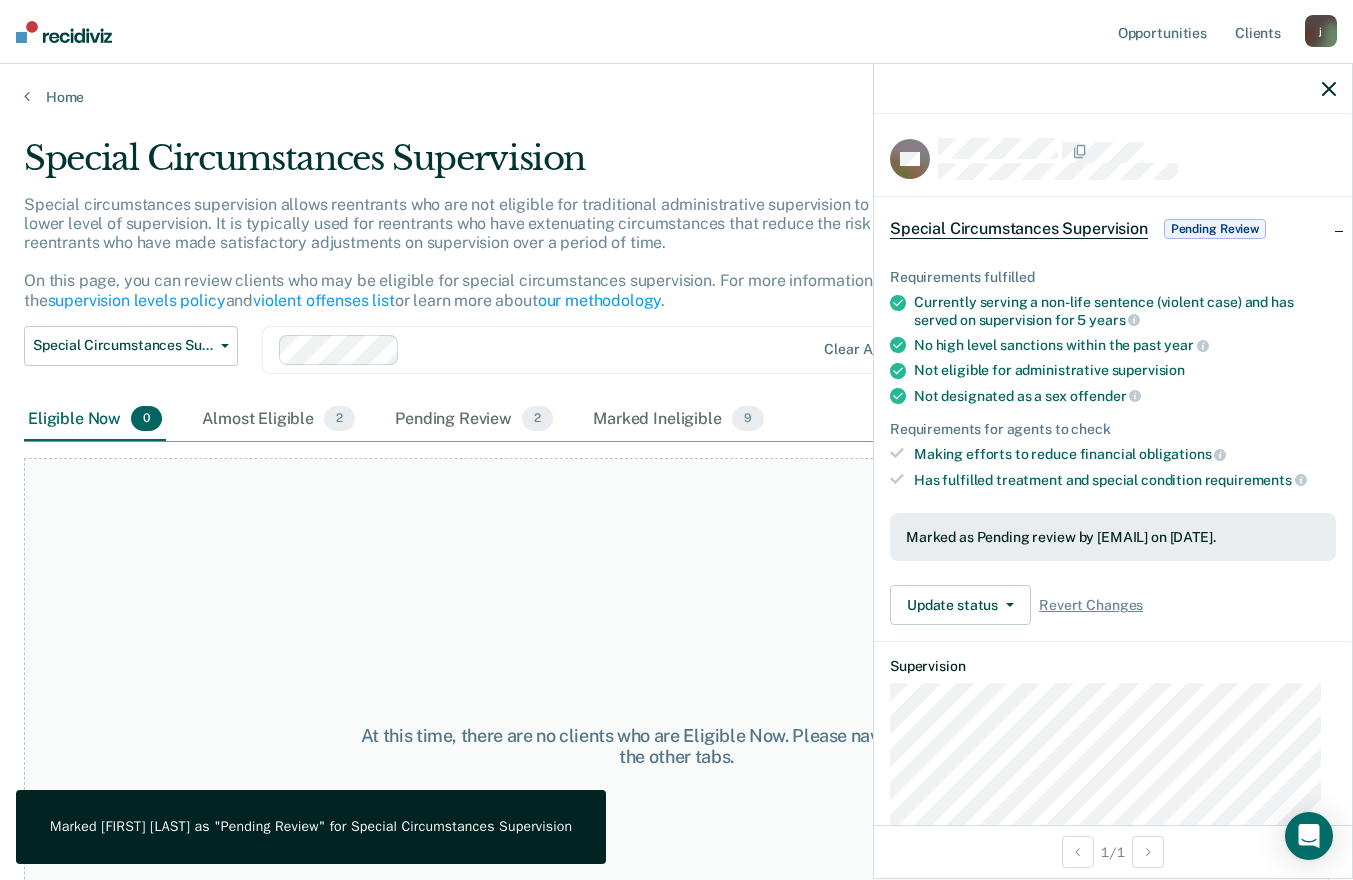 click on "Opportunities Client s [EMAIL] [FIRST] How it works Log Out" at bounding box center (676, 32) 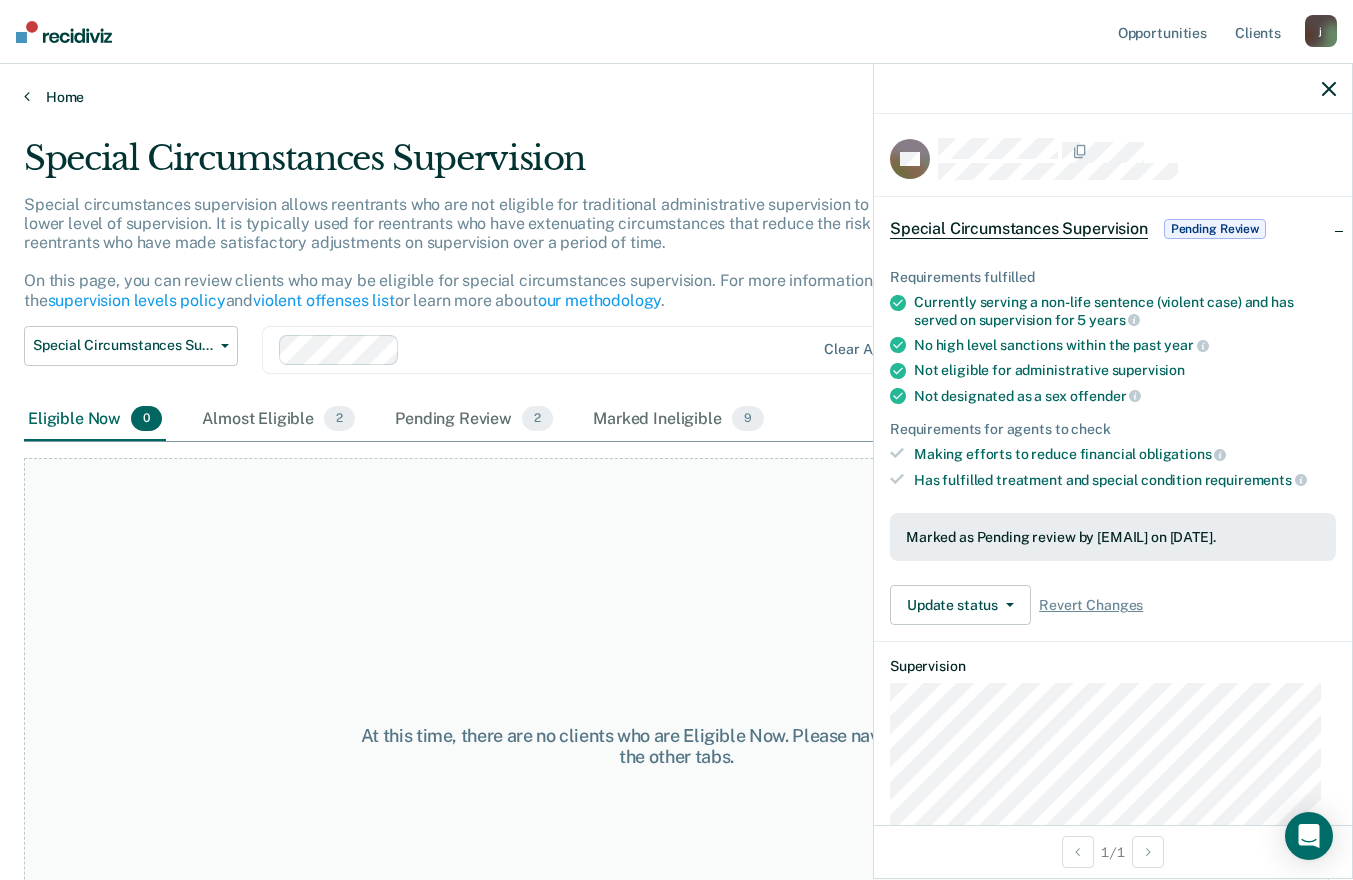 click on "Home" at bounding box center [676, 97] 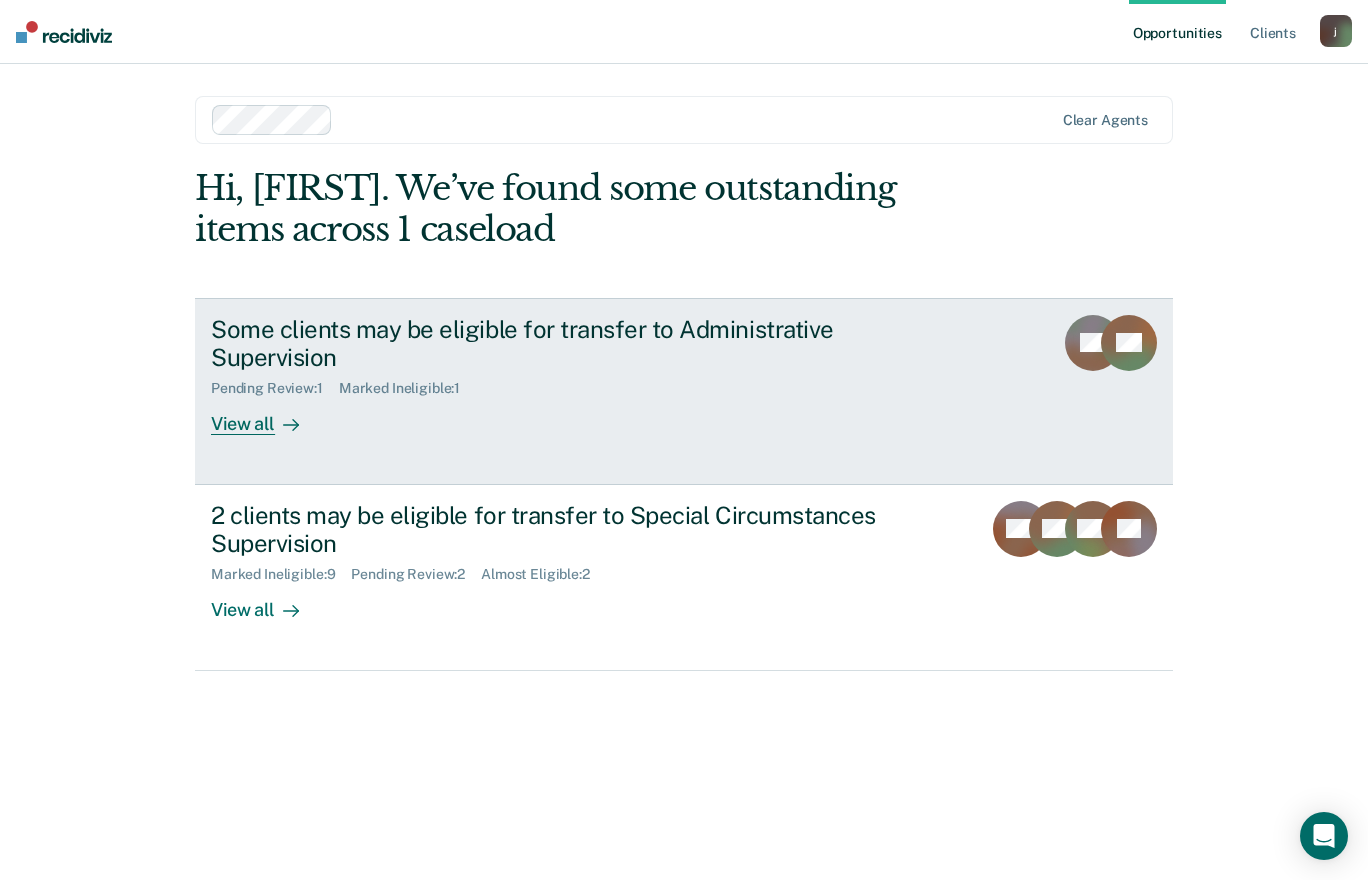 click on "View all" at bounding box center [267, 416] 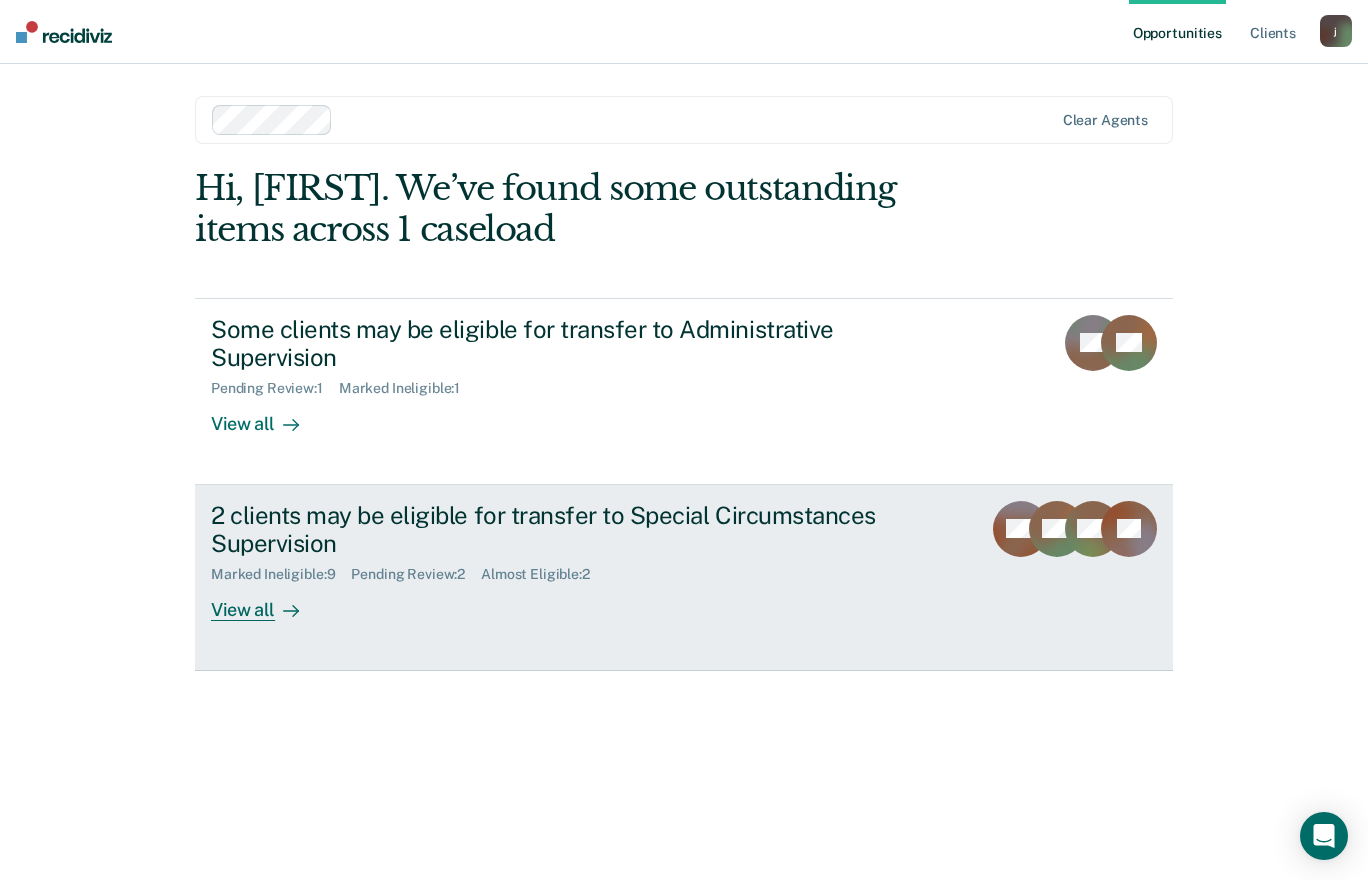 click on "View all" at bounding box center [267, 602] 